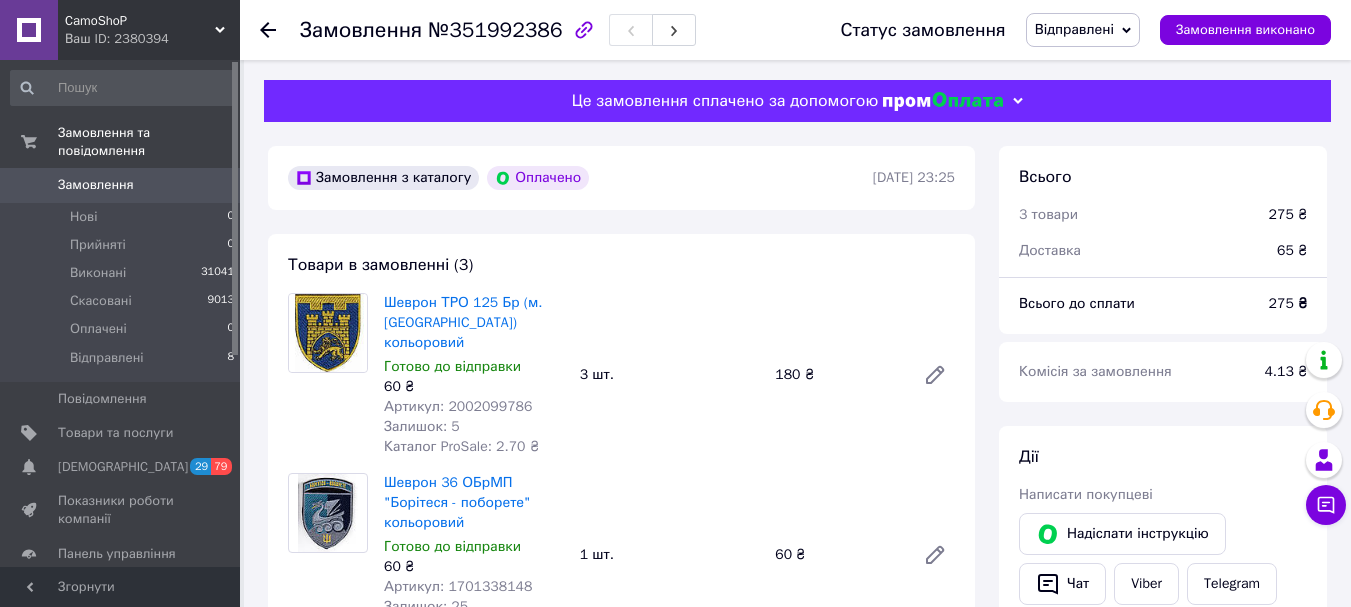 scroll, scrollTop: 307, scrollLeft: 0, axis: vertical 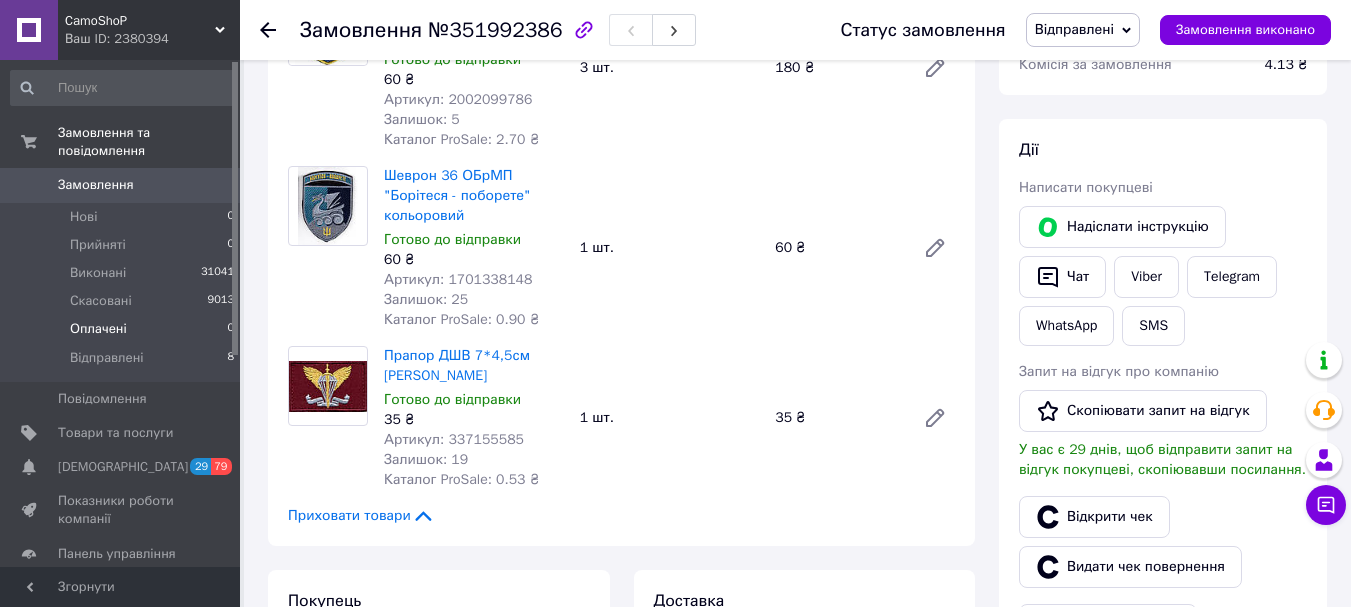 click on "Оплачені" at bounding box center [98, 329] 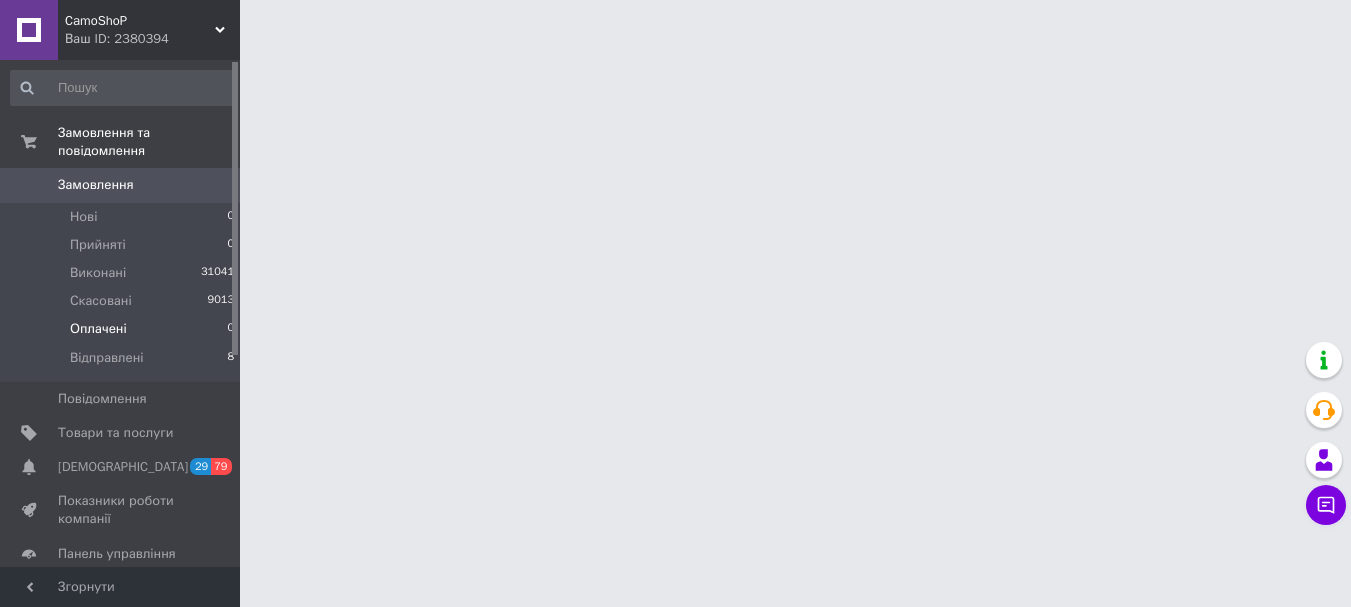 scroll, scrollTop: 0, scrollLeft: 0, axis: both 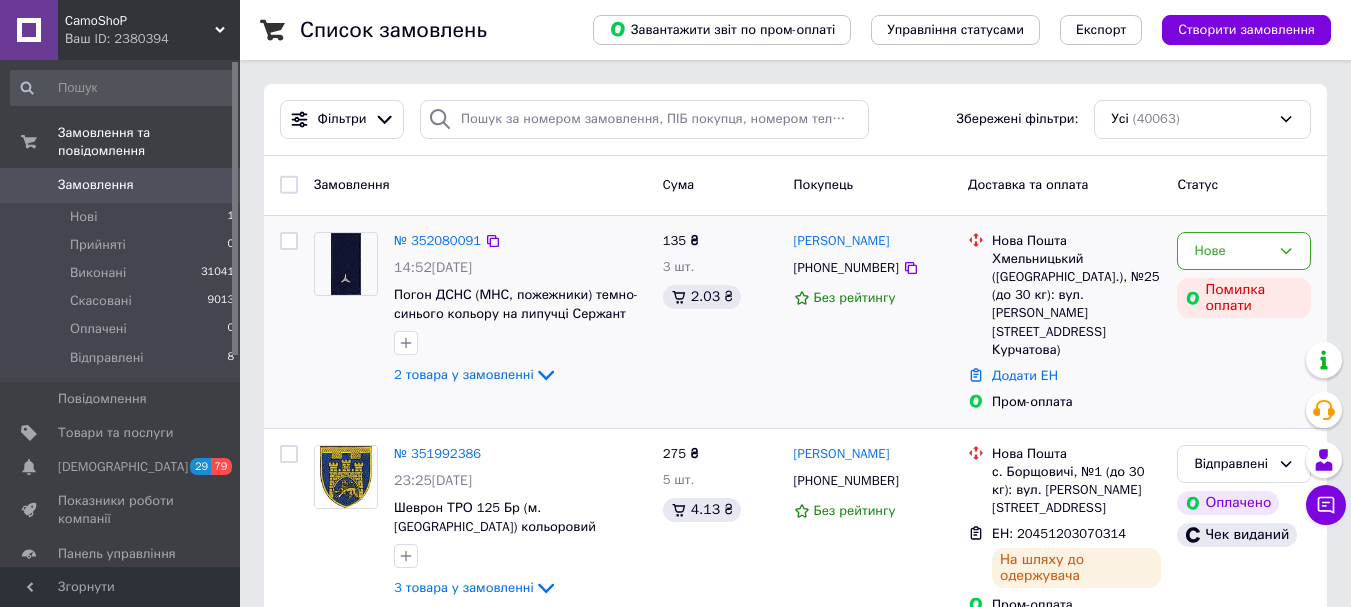 click on "№ 352080091" at bounding box center (437, 241) 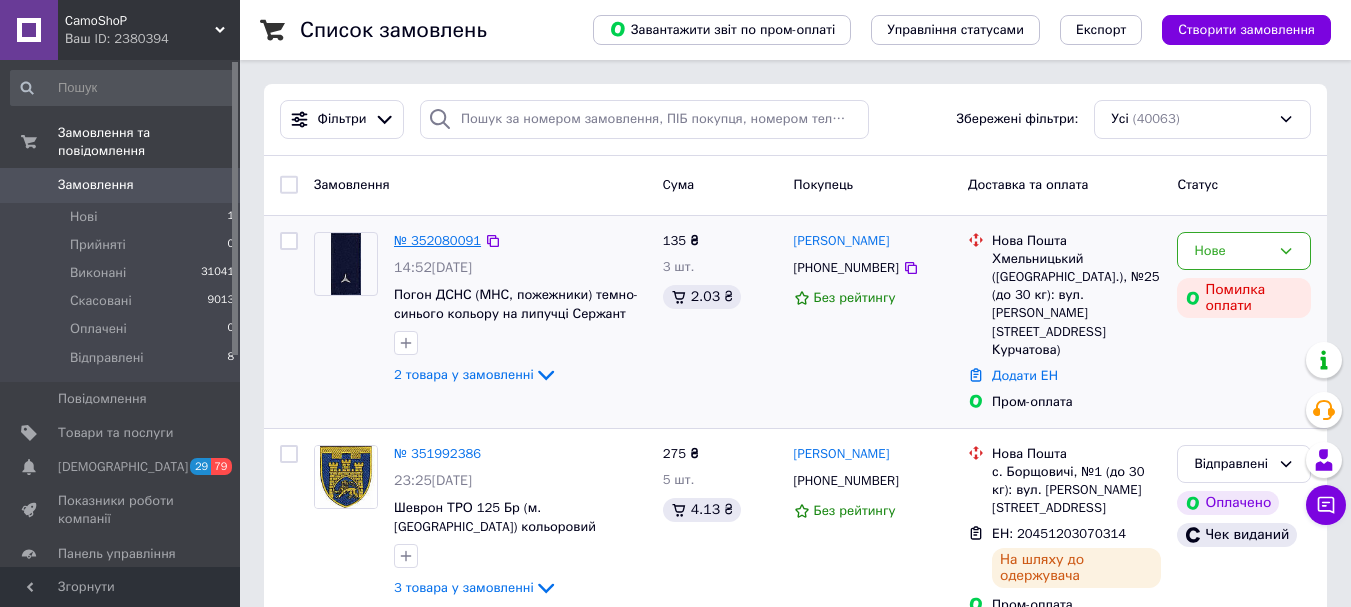click on "№ 352080091" at bounding box center (437, 240) 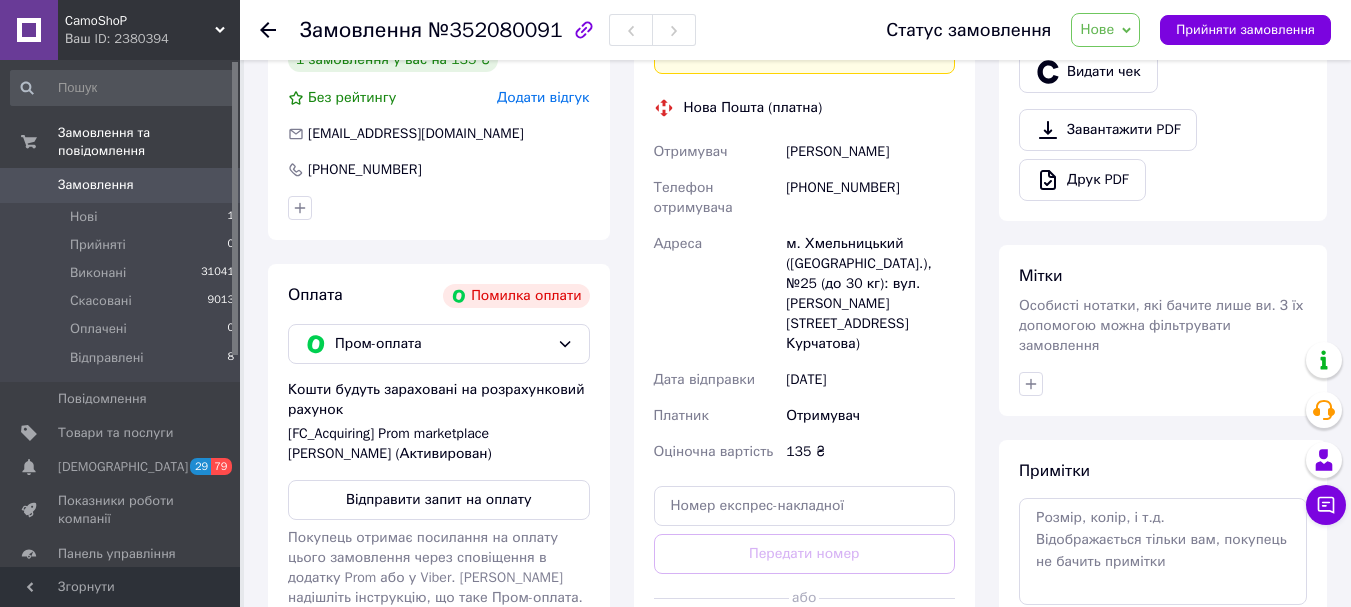 scroll, scrollTop: 900, scrollLeft: 0, axis: vertical 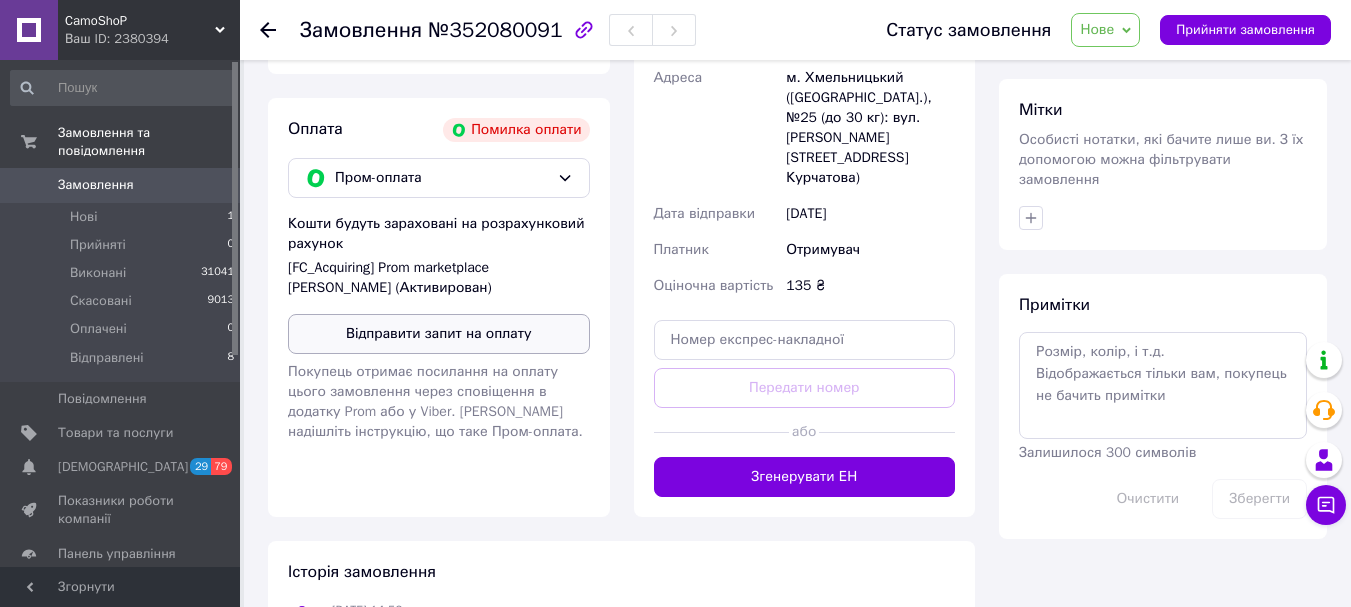 click on "Відправити запит на оплату" at bounding box center (439, 334) 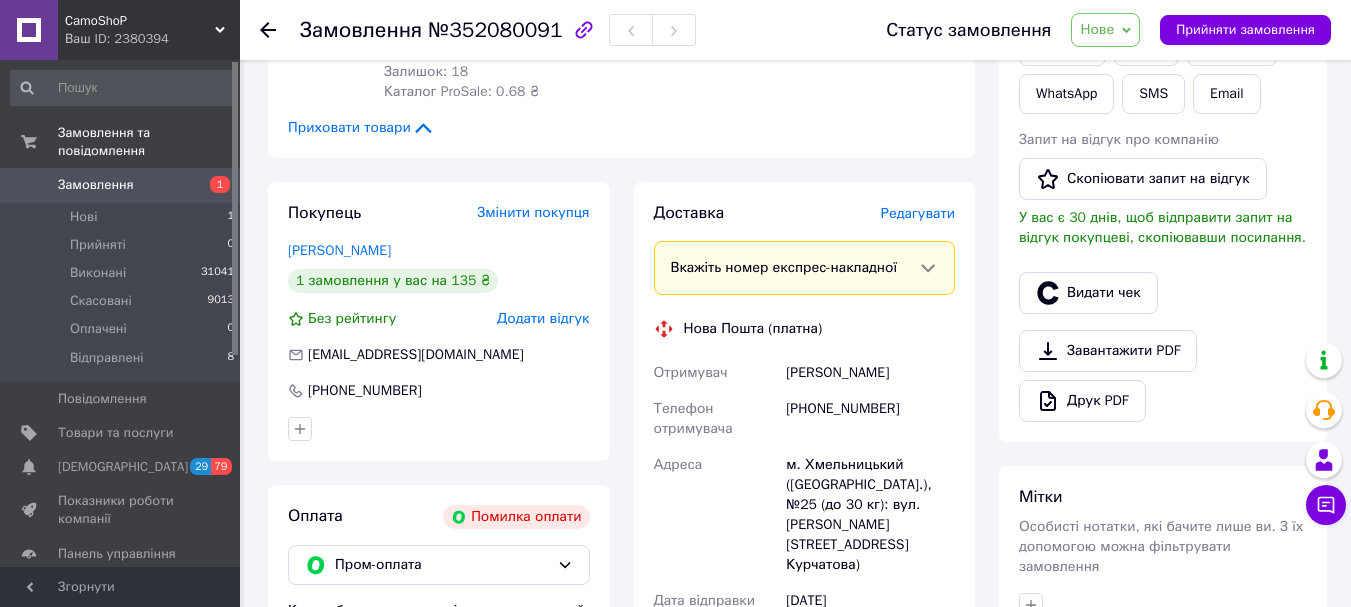 scroll, scrollTop: 607, scrollLeft: 0, axis: vertical 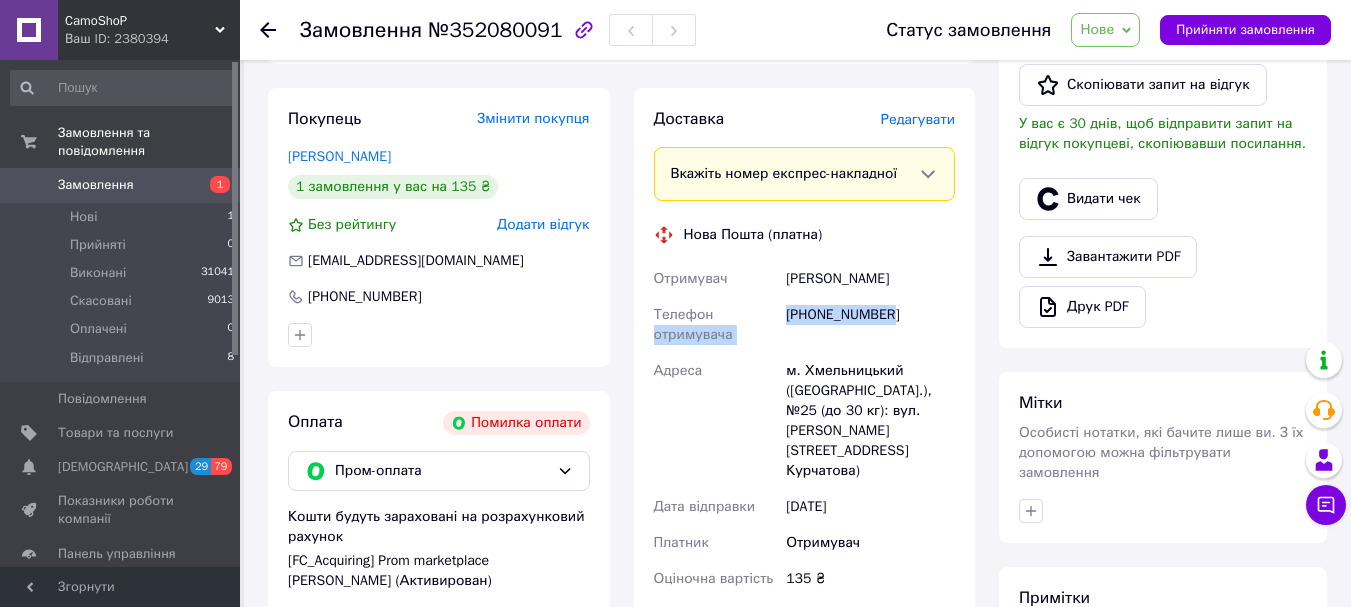 drag, startPoint x: 919, startPoint y: 336, endPoint x: 773, endPoint y: 320, distance: 146.8741 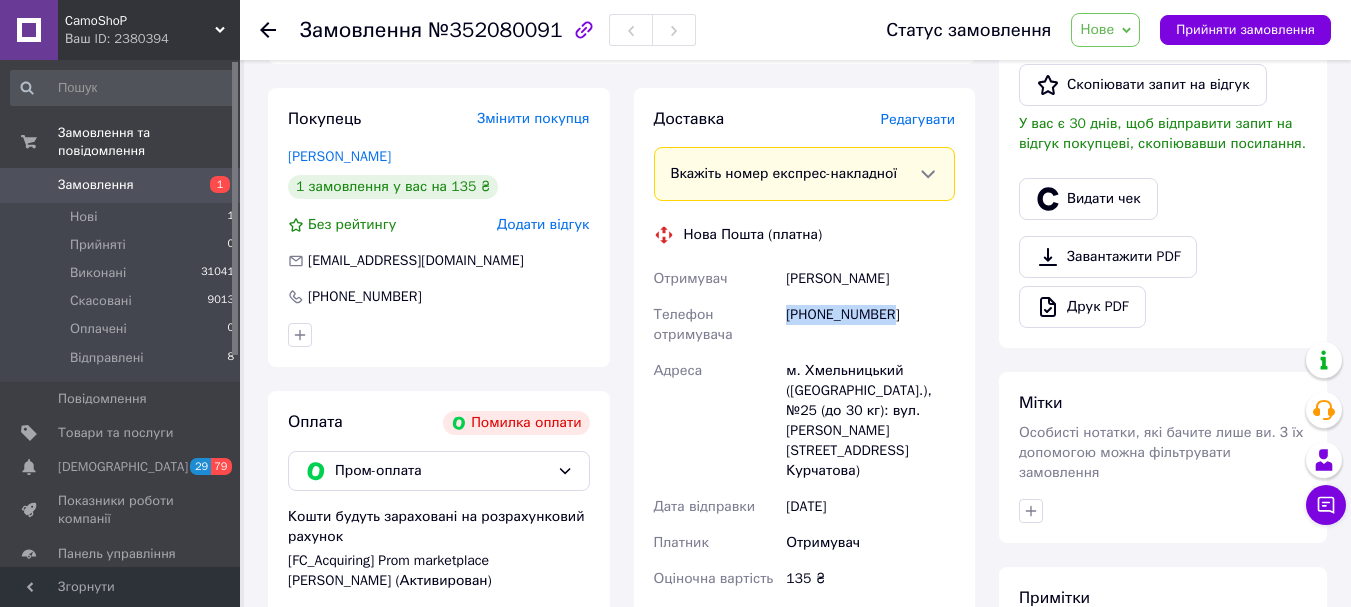 drag, startPoint x: 789, startPoint y: 313, endPoint x: 944, endPoint y: 320, distance: 155.15799 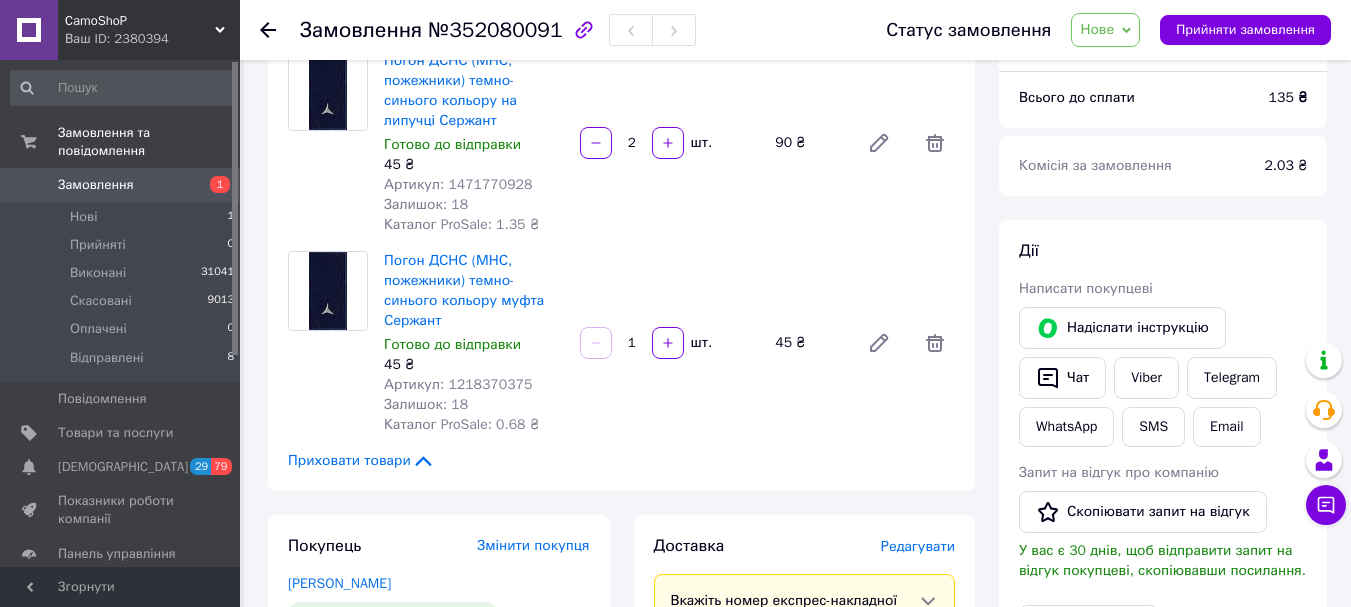 scroll, scrollTop: 107, scrollLeft: 0, axis: vertical 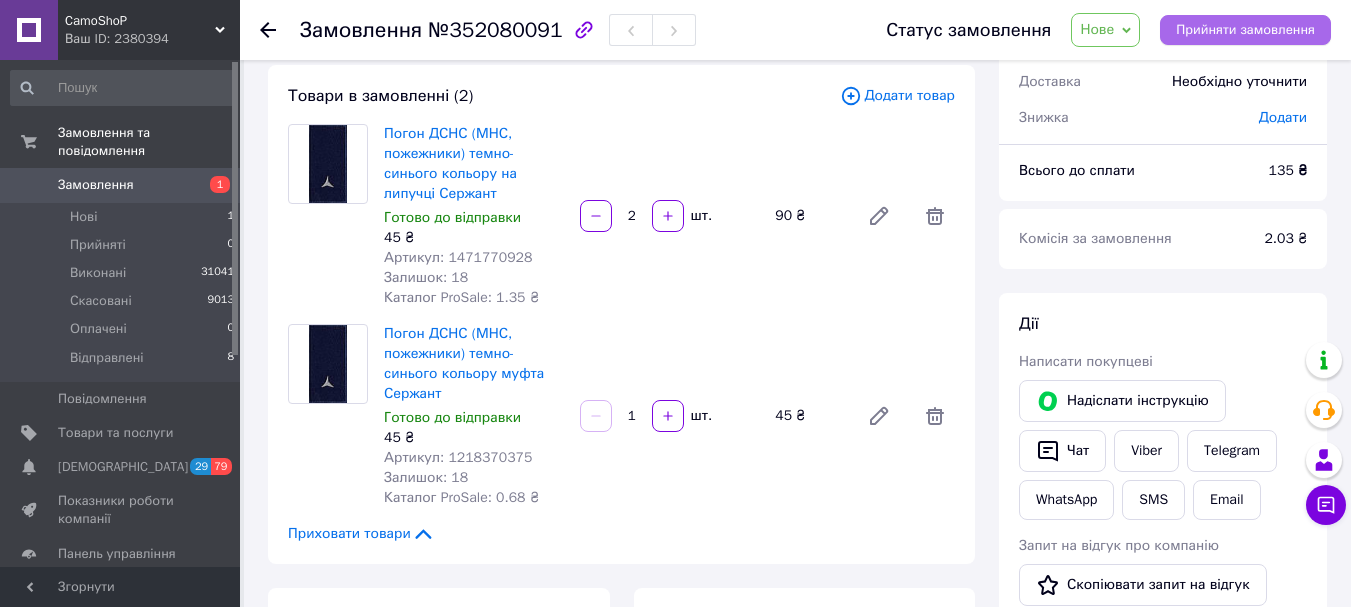 click on "Прийняти замовлення" at bounding box center (1245, 30) 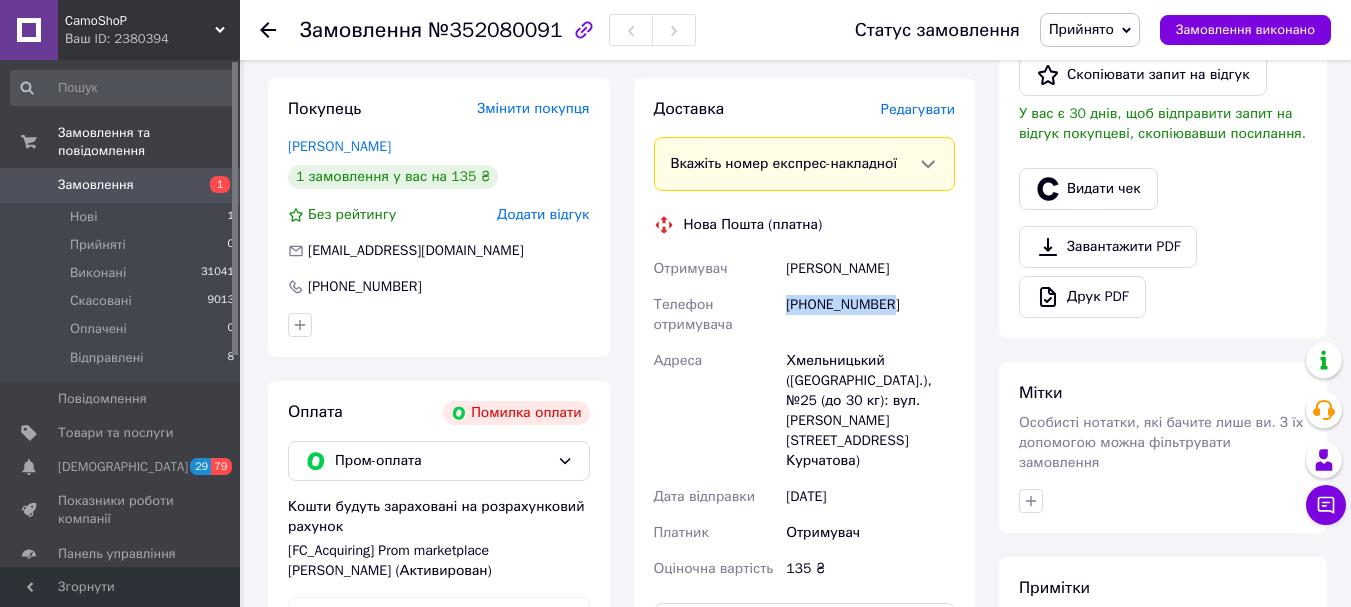 scroll, scrollTop: 607, scrollLeft: 0, axis: vertical 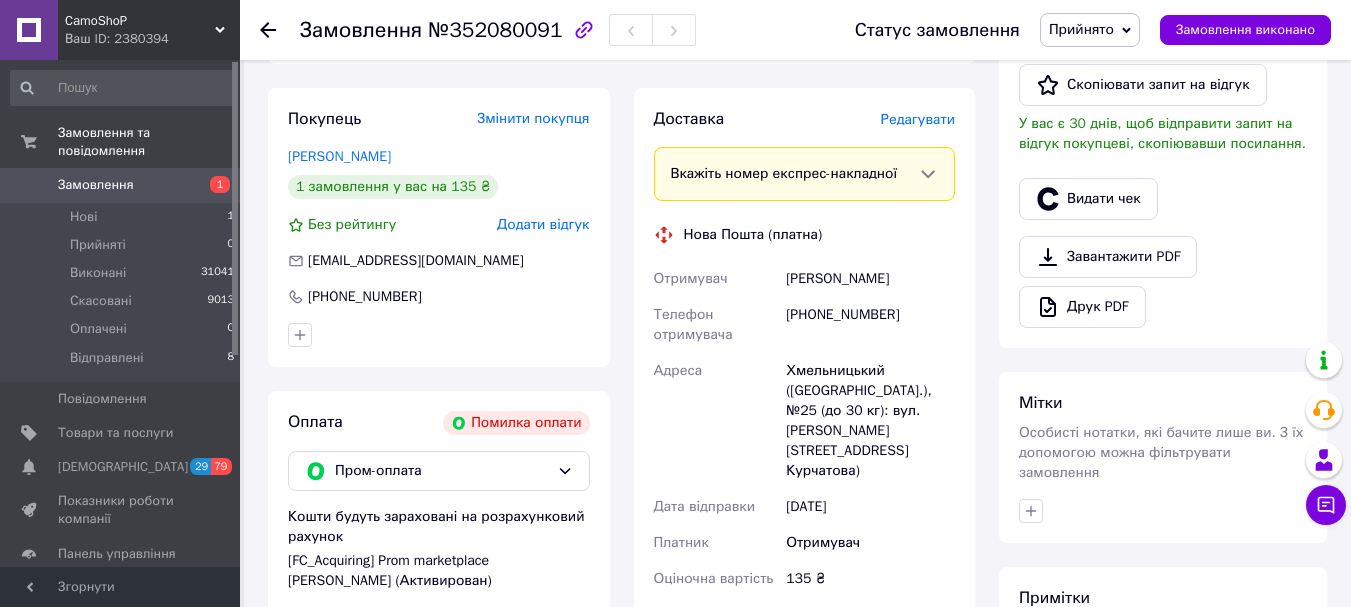 drag, startPoint x: 1350, startPoint y: 246, endPoint x: 1361, endPoint y: 270, distance: 26.400757 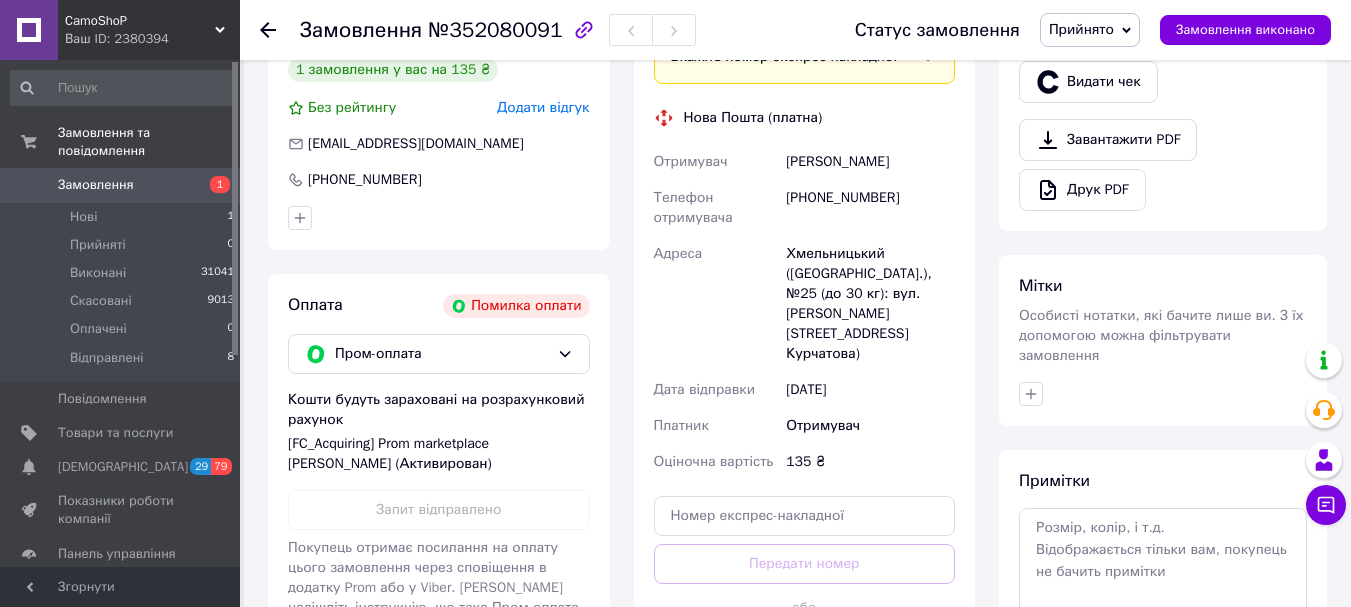 scroll, scrollTop: 124, scrollLeft: 0, axis: vertical 